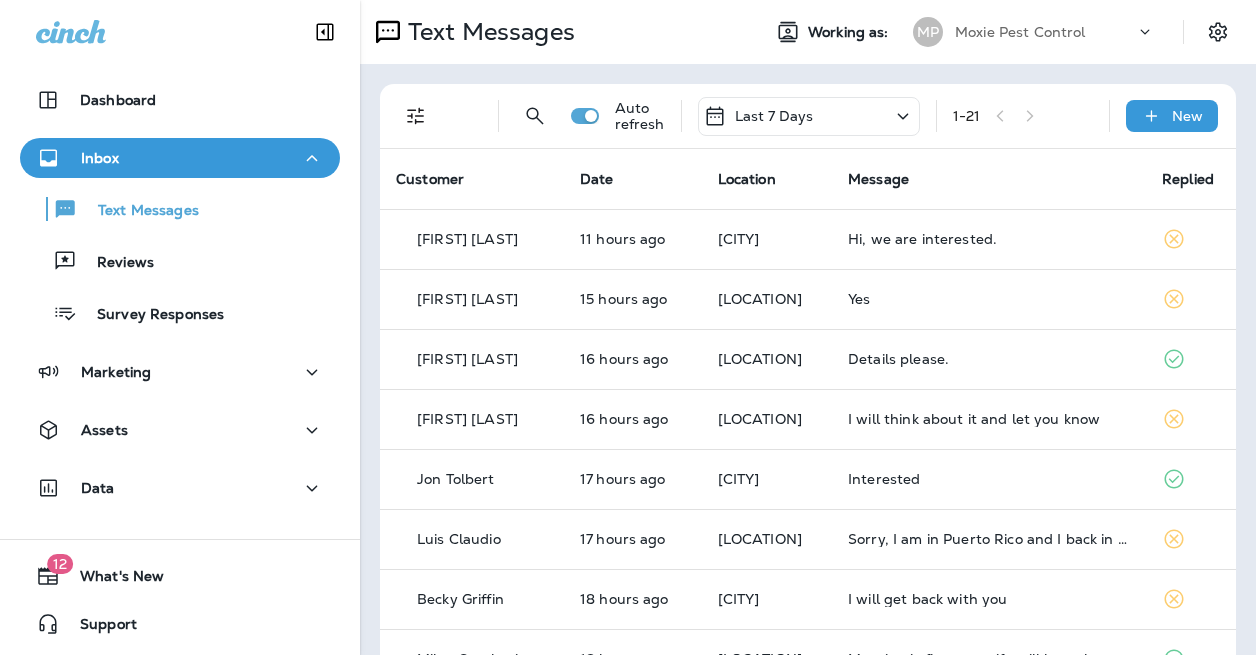 scroll, scrollTop: 0, scrollLeft: 0, axis: both 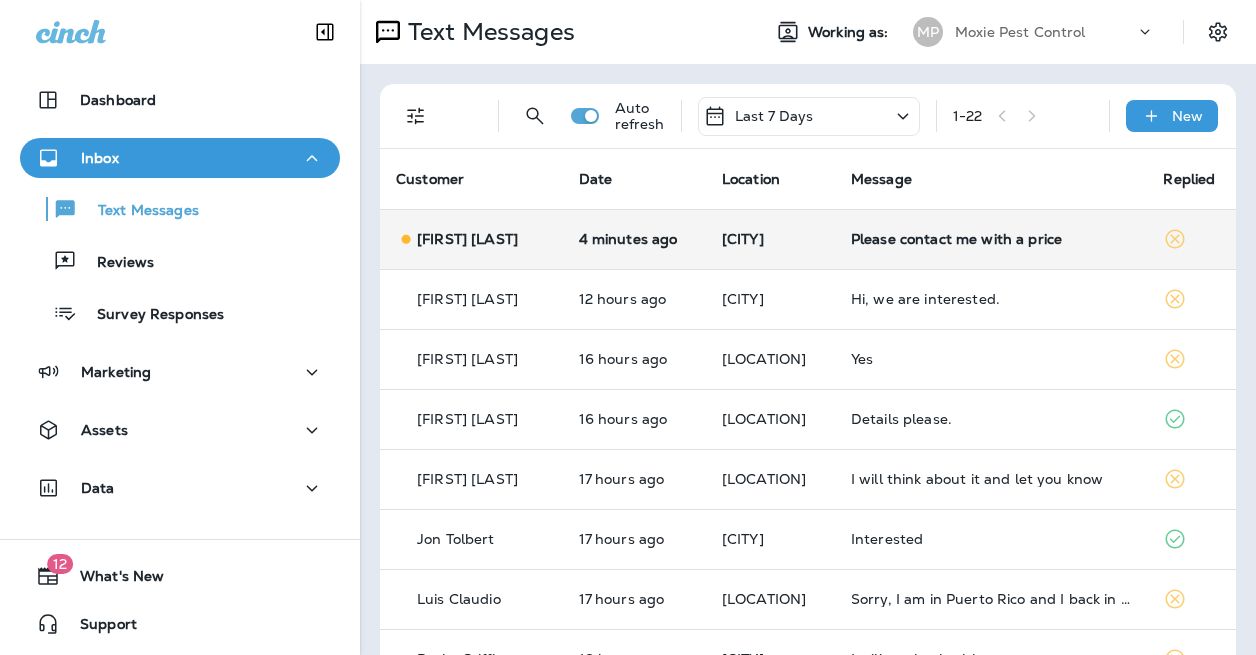 click on "Please contact me with a price" at bounding box center [991, 239] 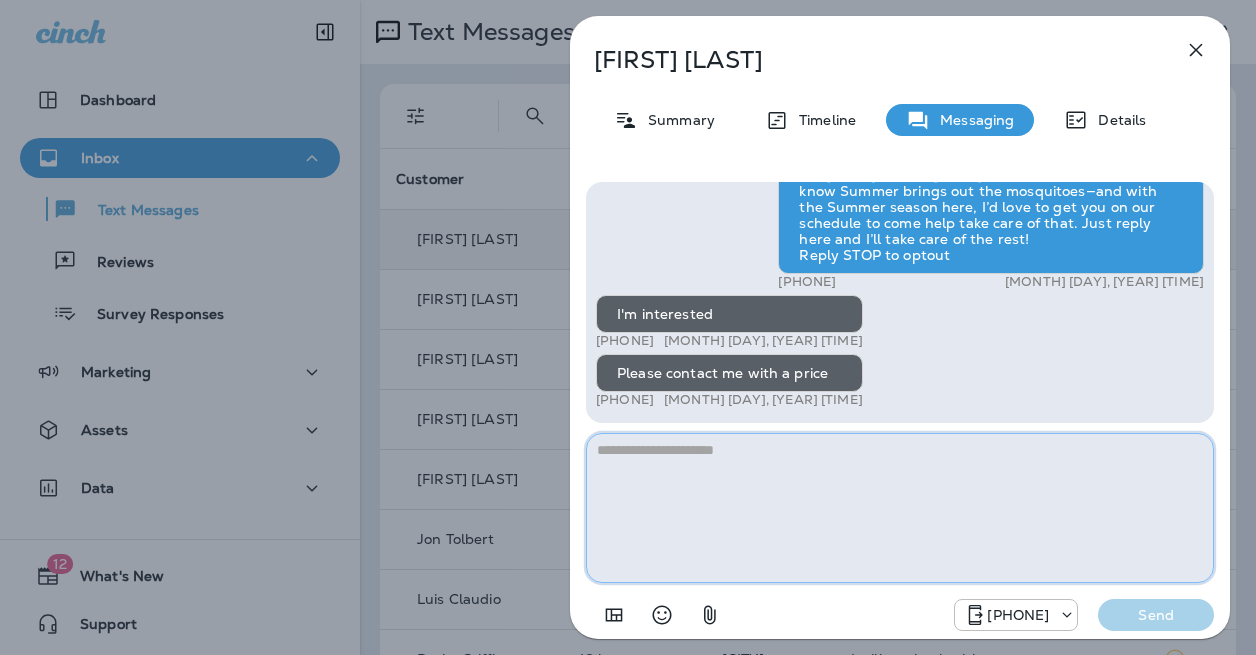 paste on "**********" 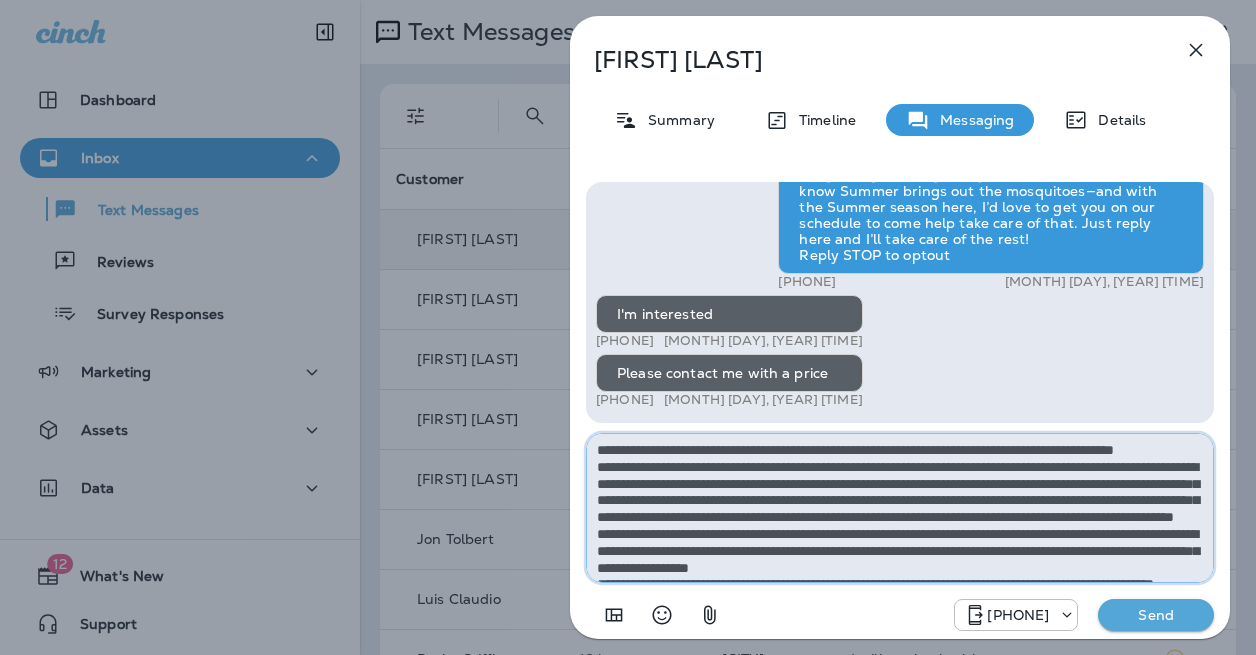scroll, scrollTop: 61, scrollLeft: 0, axis: vertical 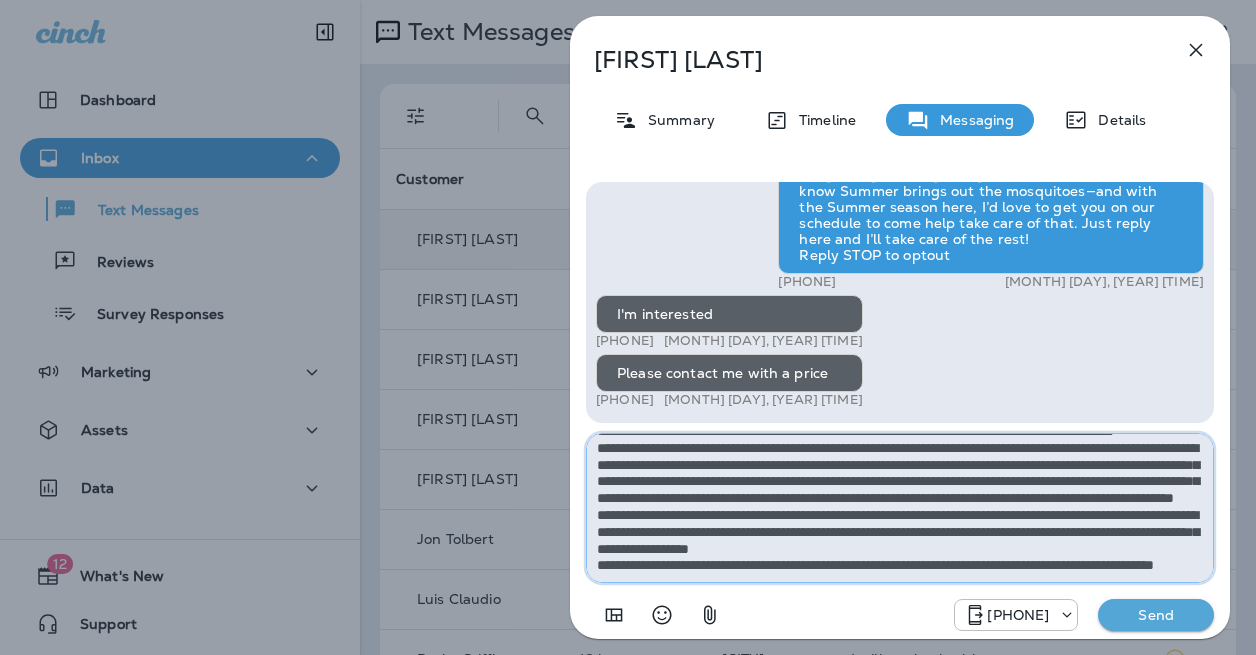 type on "**********" 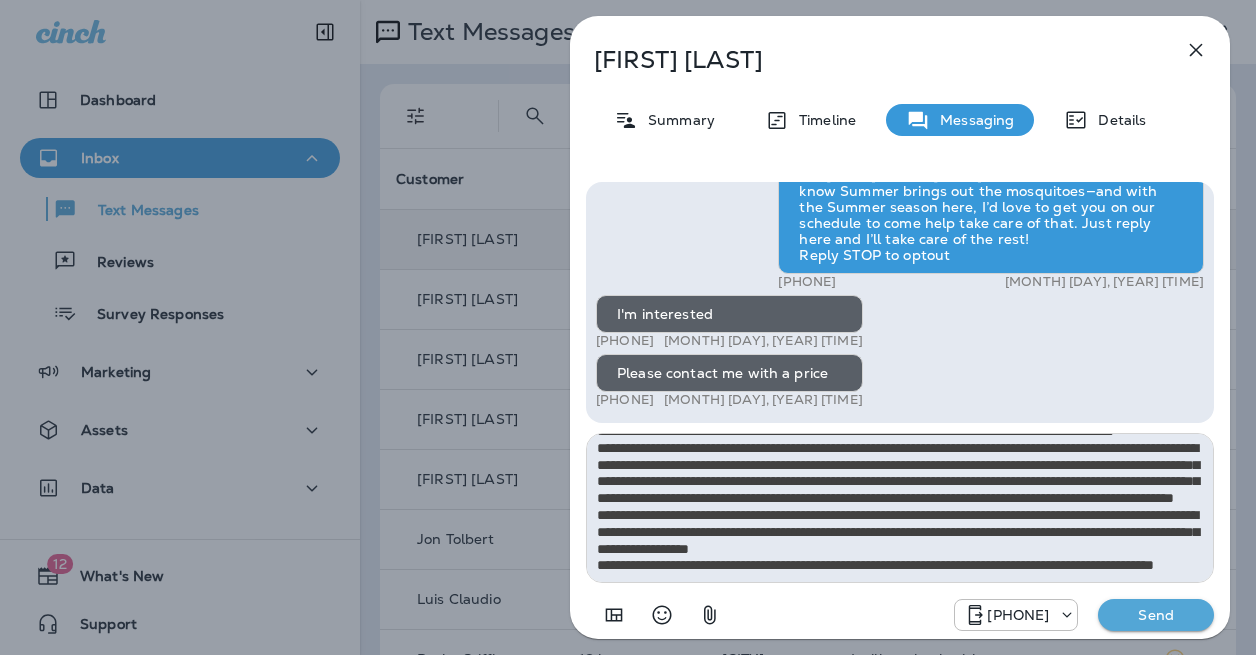 click on "Send" at bounding box center (1156, 615) 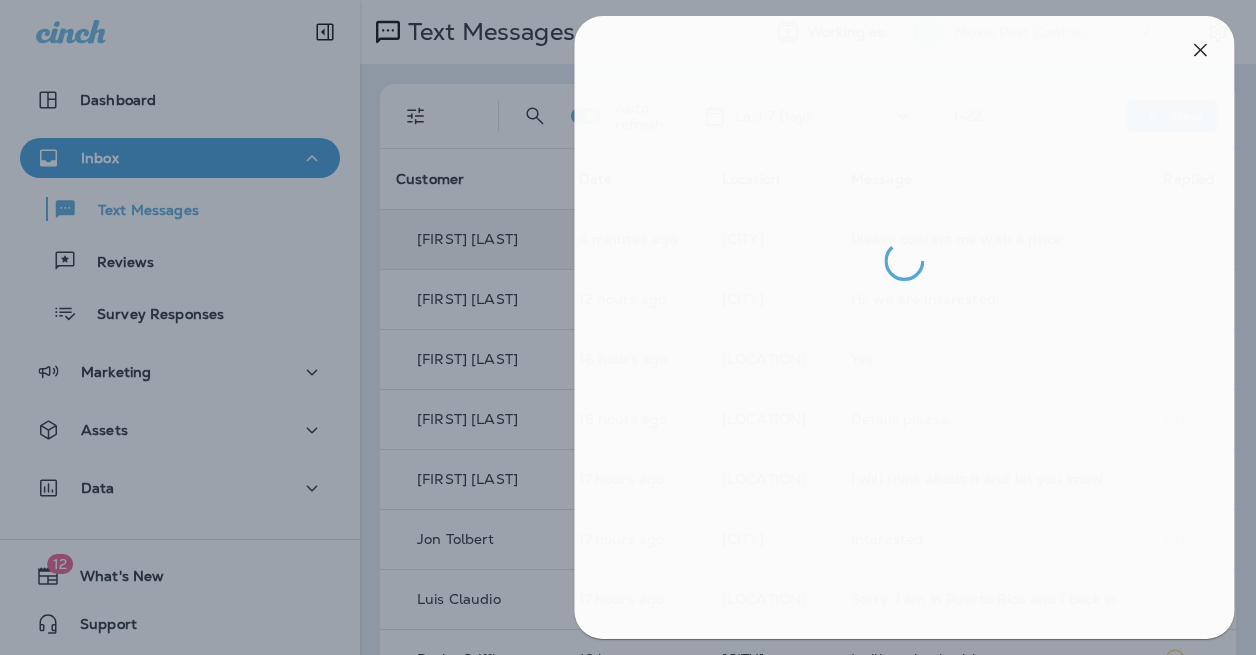 click at bounding box center [632, 327] 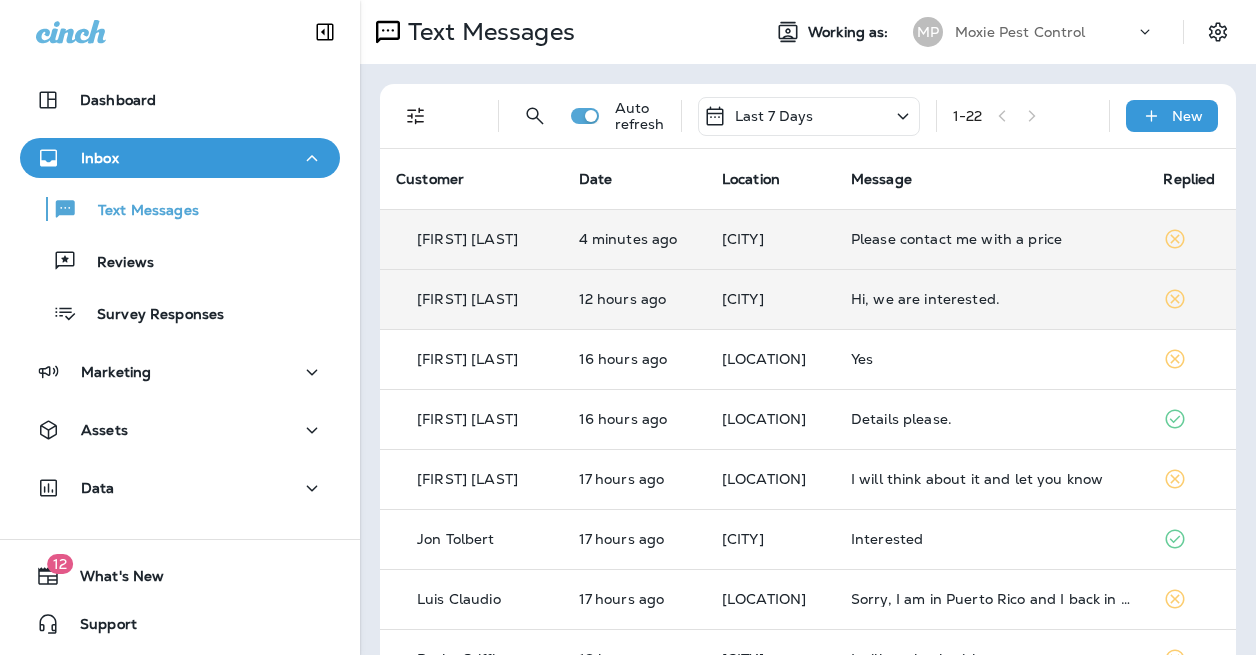 click on "Hi, we are interested." at bounding box center [991, 299] 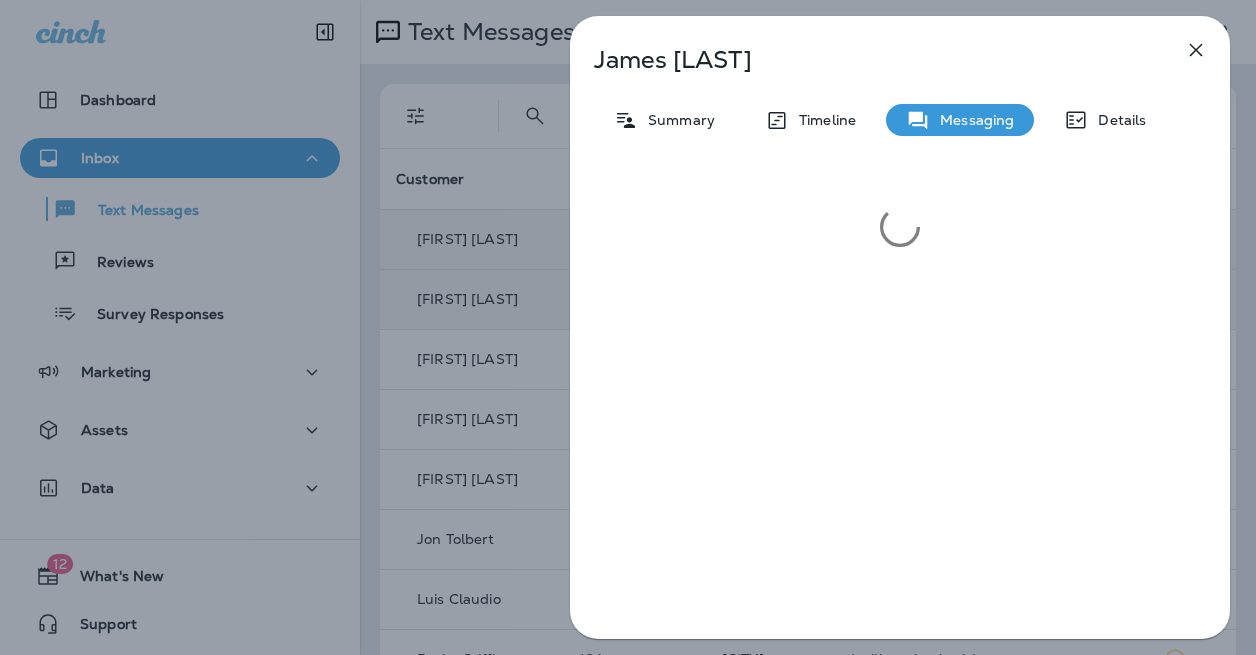 click at bounding box center [900, 408] 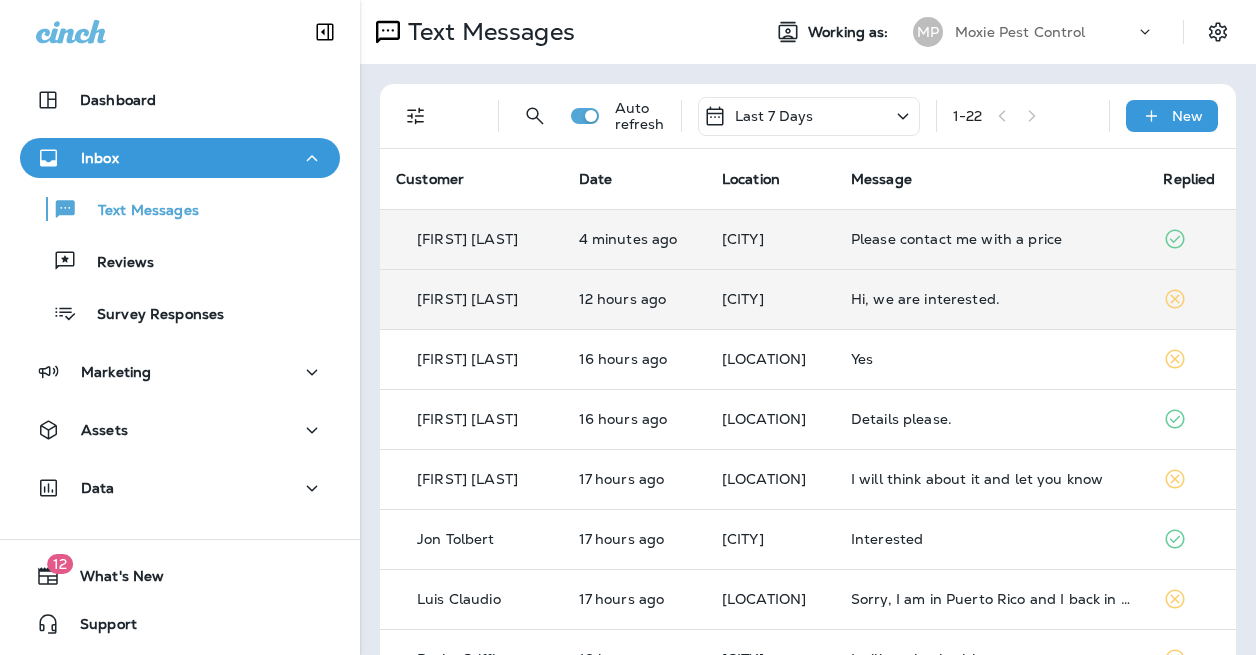 click on "Hi, we are interested." at bounding box center (991, 299) 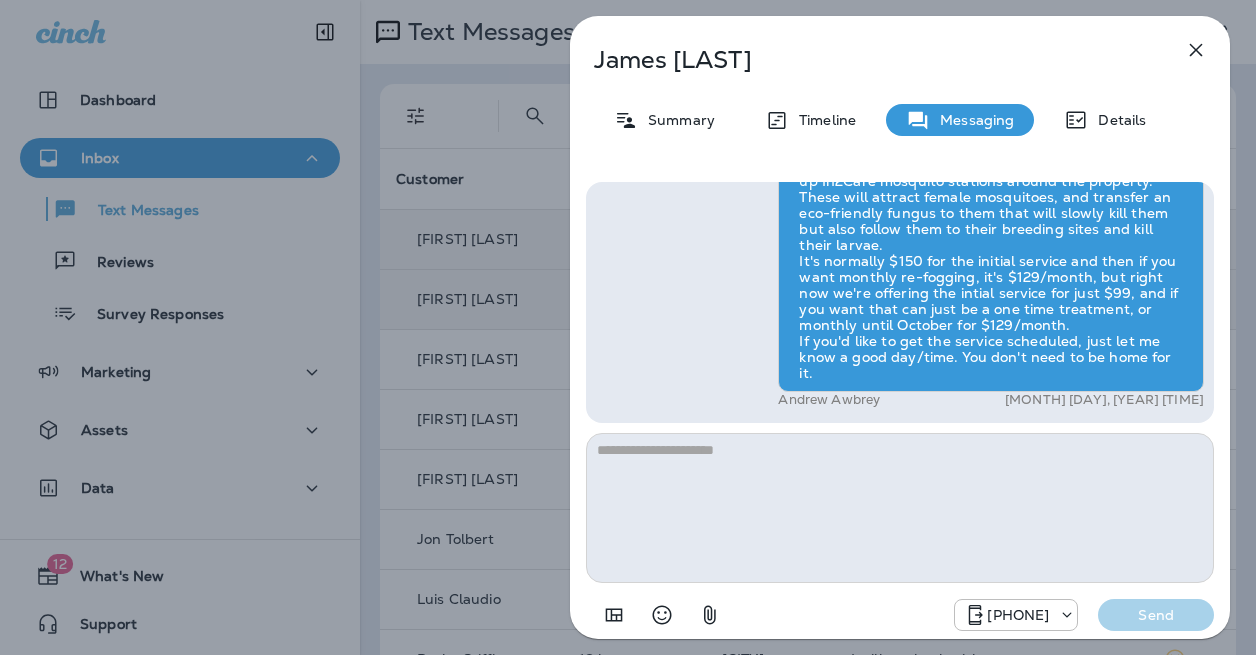 click on "[FIRST]   [LAST] Summary   Timeline   Messaging   Details   Exciting News! Joshua’s Pest Control is now Moxie Pest Control! Same great service, new name. No changes to your protection—just a fresh look! Got questions? Call us anytime!
Reply STOP to optout [PHONE] [MONTH] [DAY], [YEAR] [TIME] Hi,  [FIRST] , this is [FIRST] with Moxie Pest Control. We know Summer brings out the mosquitoes—and with the Summer season here, I’d love to get you on our schedule to come help take care of that. Just reply here if you're interested, and I'll let you know the details!
Reply STOP to optout [PHONE] [MONTH] [DAY], [YEAR] [TIME] Hi, we are interested.   [PHONE] [MONTH] [DAY], [YEAR] [TIME] [FIRST] [LAST] [MONTH] [DAY], [YEAR] [TIME] [PHONE] Send" at bounding box center (628, 327) 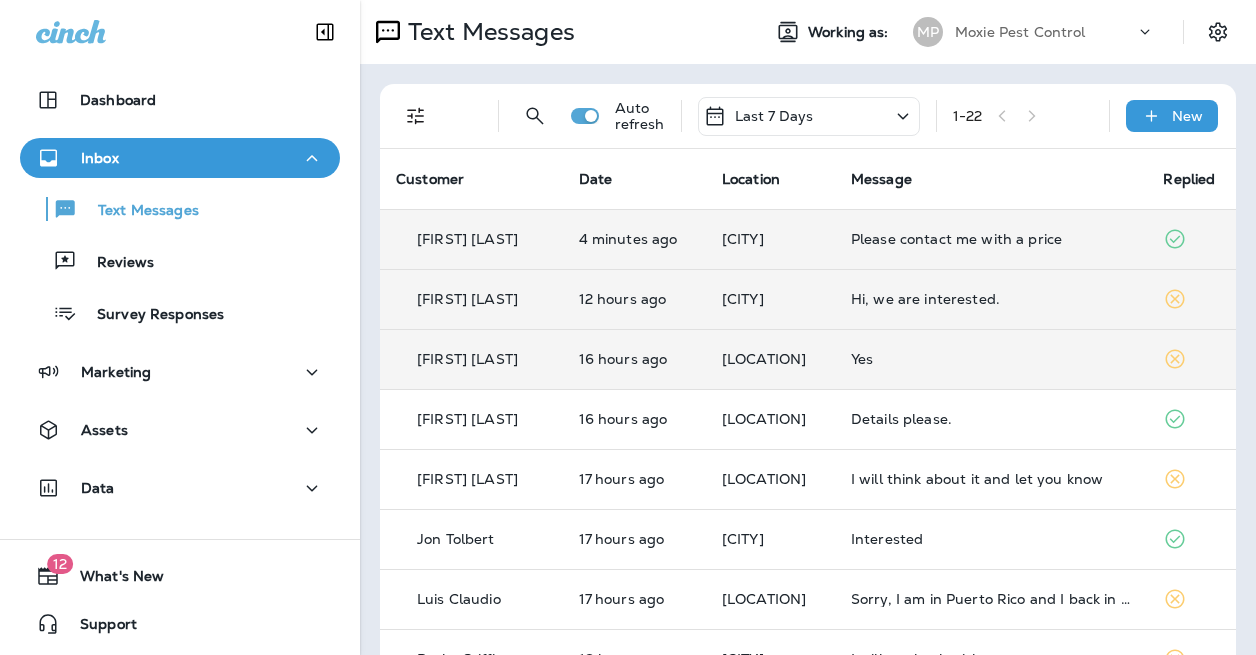click on "Yes" at bounding box center [991, 359] 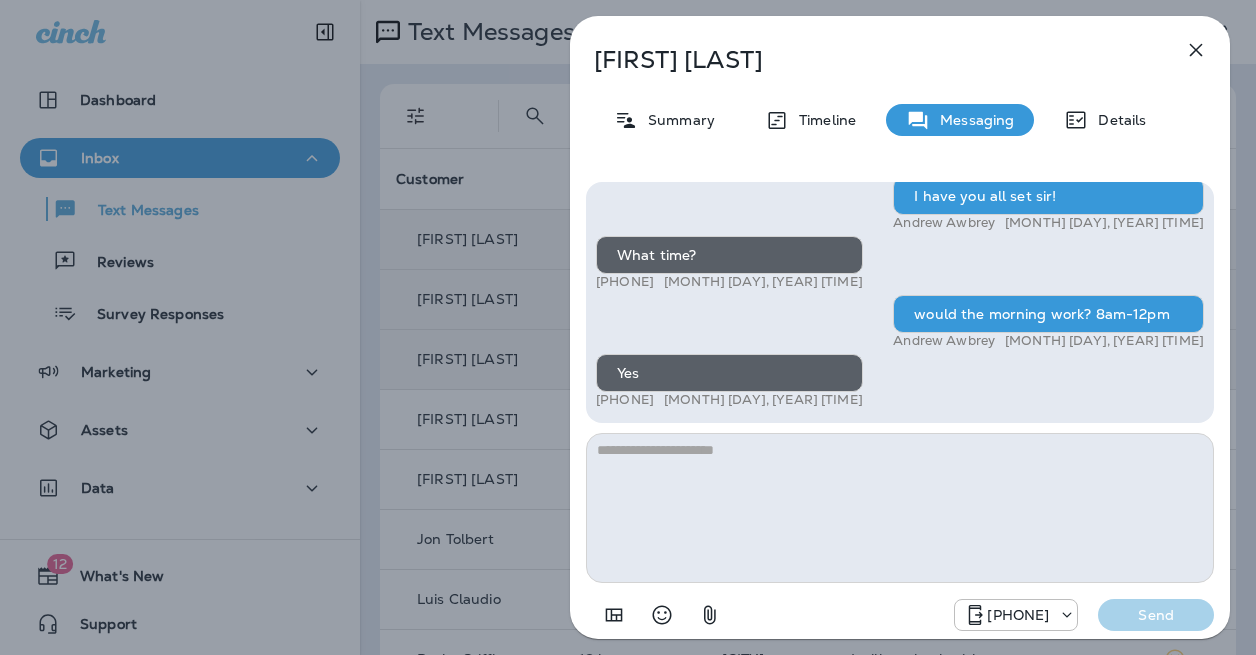 click on "Hi,  [FIRST] , this is [FIRST] with Moxie Pest Control. We know Summer brings out the mosquitoes—and with the Summer season here, I’d love to get you on our schedule to come help take care of that. Just reply here if you're interested, and I'll let you know the details!
Reply STOP to optout [PHONE] [MONTH] [DAY], [YEAR] [TIME] how much does the mosquito service cost?   [PHONE] [MONTH] [DAY], [YEAR] [TIME] [FIRST] [LAST] [MONTH] [DAY], [YEAR] [TIME] Just checking in,  [FIRST] . Our mosquito service is extremely effective, and it's totally pet and family friendly! We get awesome reviews on it.  Want me to send you more details?
Reply STOP to optout [PHONE] [MONTH] [DAY], [YEAR] [TIME] Happy 4th!! Haven't heard from you, I was wondering if you would like to give it a try one time and see how it works? [FIRST] [LAST] [MONTH] [DAY], [YEAR] [TIME] No thanks   [PHONE] [MONTH] [DAY], [YEAR] [TIME] [PHONE] [MONTH] [DAY], [YEAR] [TIME] Let's do it   [PHONE] [MONTH] [DAY], [YEAR] [TIME] [FIRST] [LAST]" at bounding box center (628, 327) 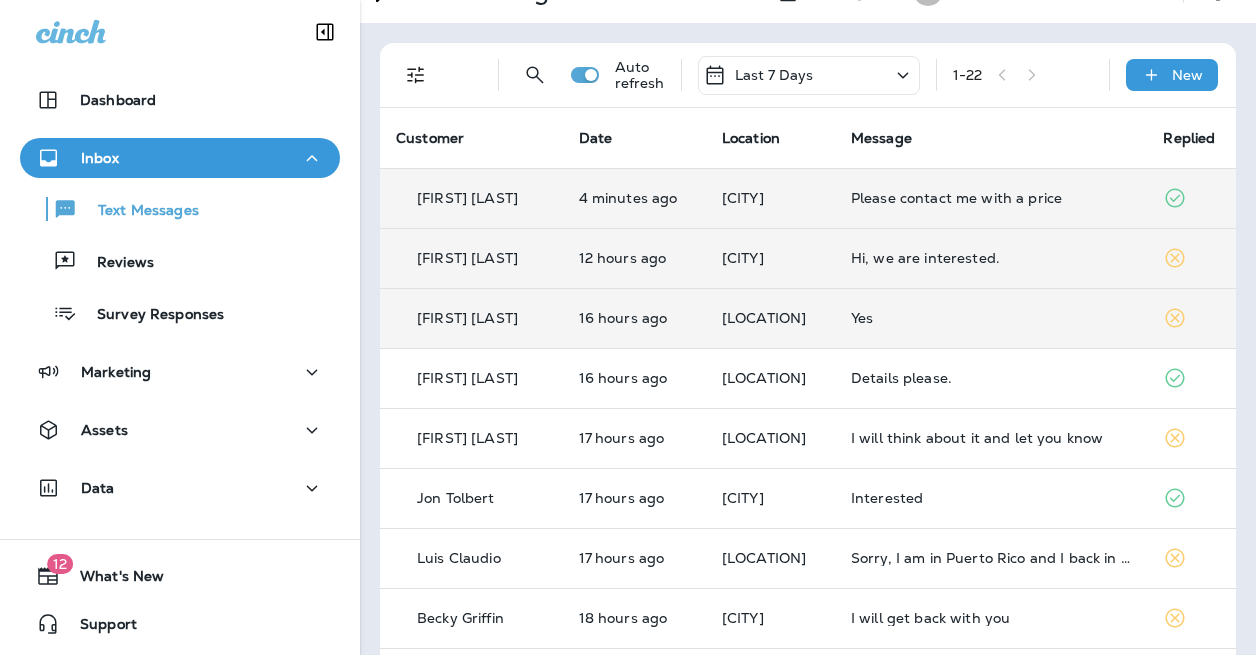 scroll, scrollTop: 0, scrollLeft: 0, axis: both 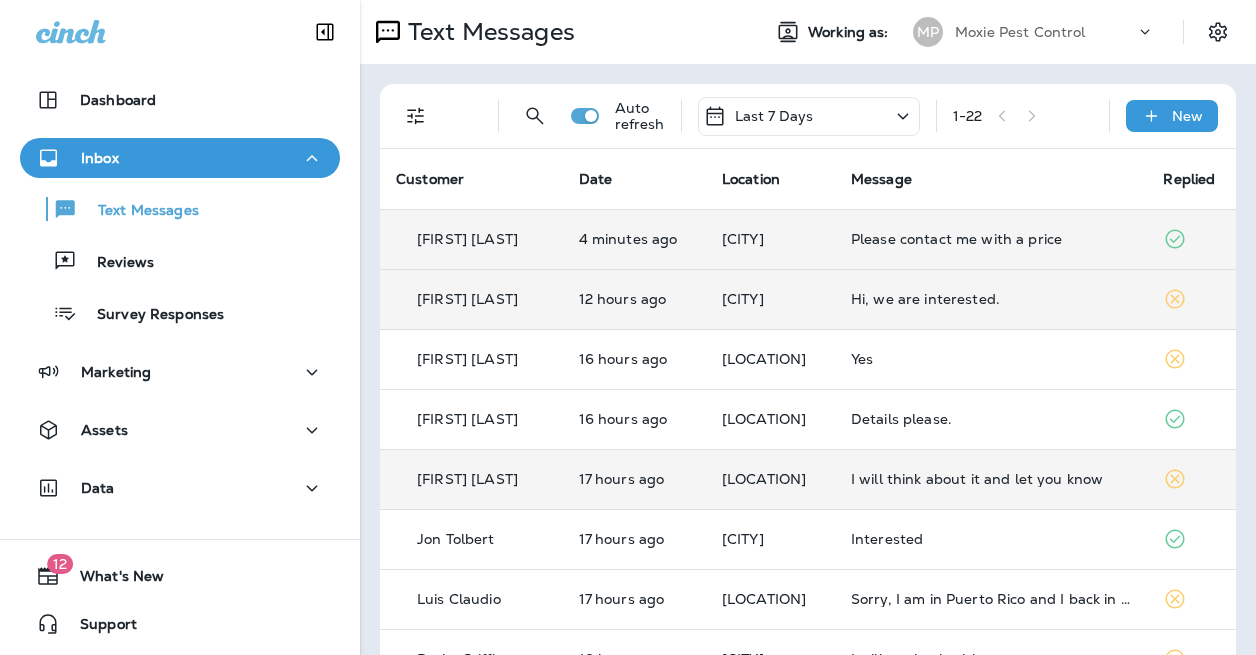click on "I will think about it and let you know" at bounding box center [991, 479] 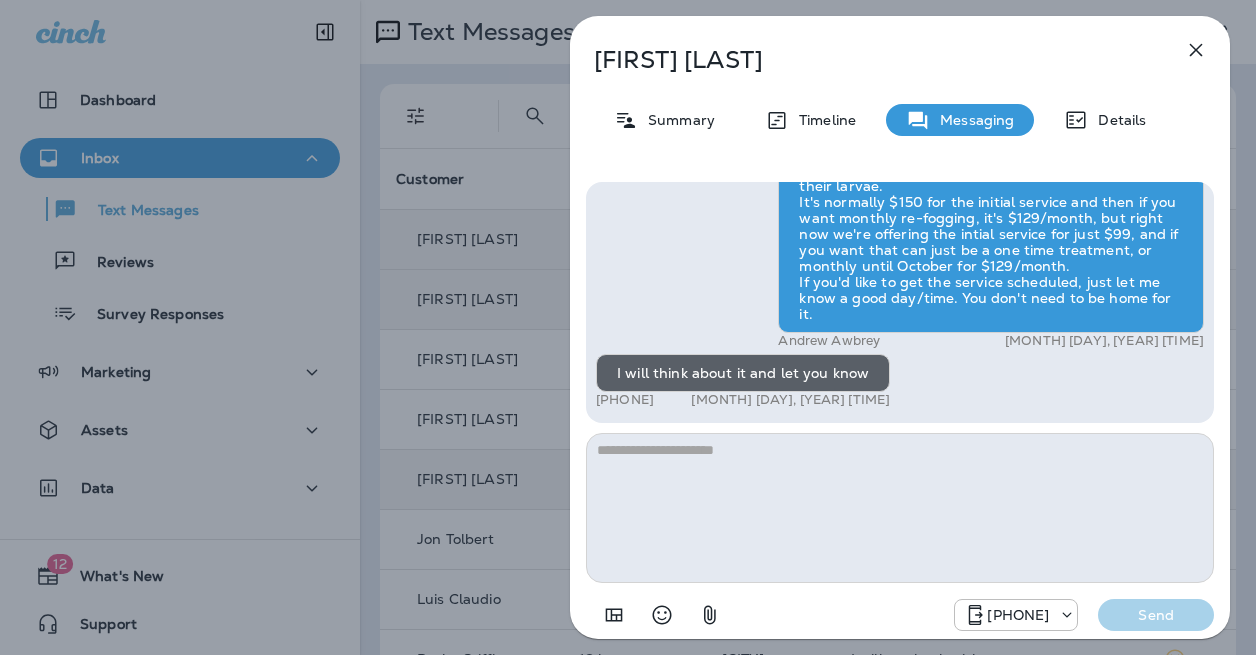 click on "Hi,  [FIRST] , this is [FIRST] with Moxie Pest Control. We know Summer brings out the mosquitoes—and with the Summer season here, I’d love to get you on our schedule to come help take care of that. Just reply here if you're interested, and I'll let you know the details!
Reply STOP to optout [PHONE] [MONTH] [DAY], [YEAR] [TIME] Just checking in,  [FIRST] . Our mosquito service is extremely effective, and it's totally pet and family friendly! We get awesome reviews on it.  Want me to send you more details?
Reply STOP to optout [PHONE] [MONTH] [DAY], [YEAR] [TIME] Is this included in my package?   [PHONE] [MONTH] [DAY], [YEAR] [TIME] [FIRST] [LAST] [MONTH] [DAY], [YEAR] [TIME] I will think about it and let you know   [PHONE] [MONTH] [DAY], [YEAR] [TIME] [PHONE] Send" at bounding box center [628, 327] 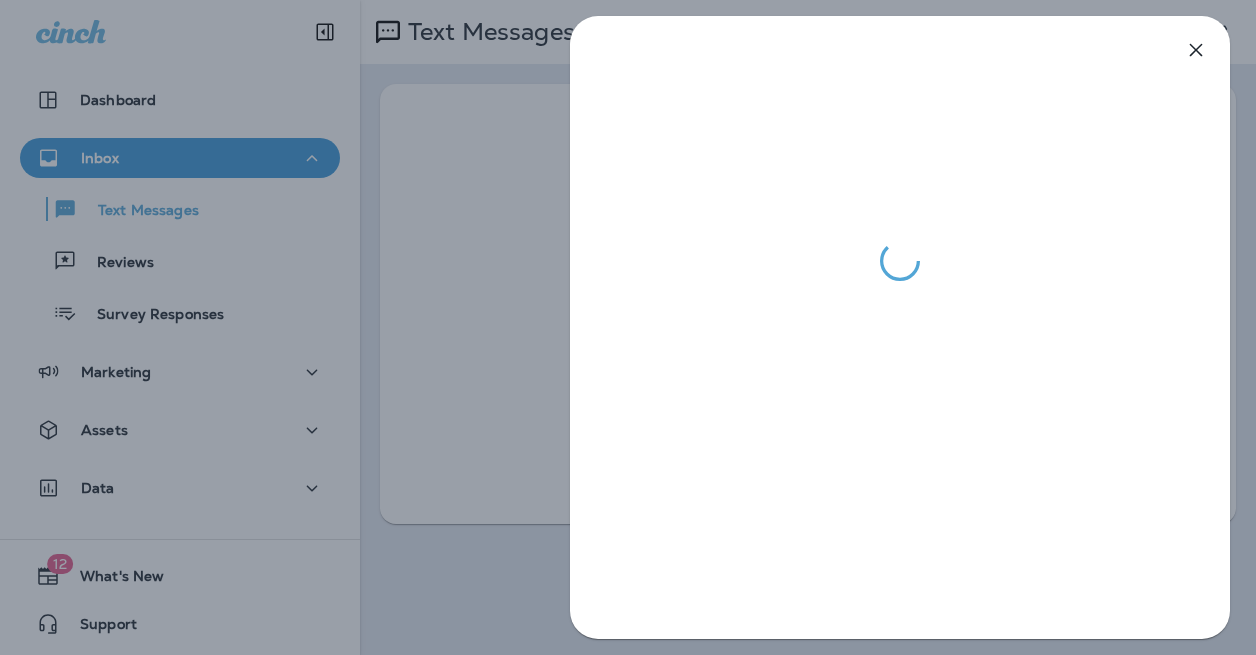 scroll, scrollTop: 0, scrollLeft: 0, axis: both 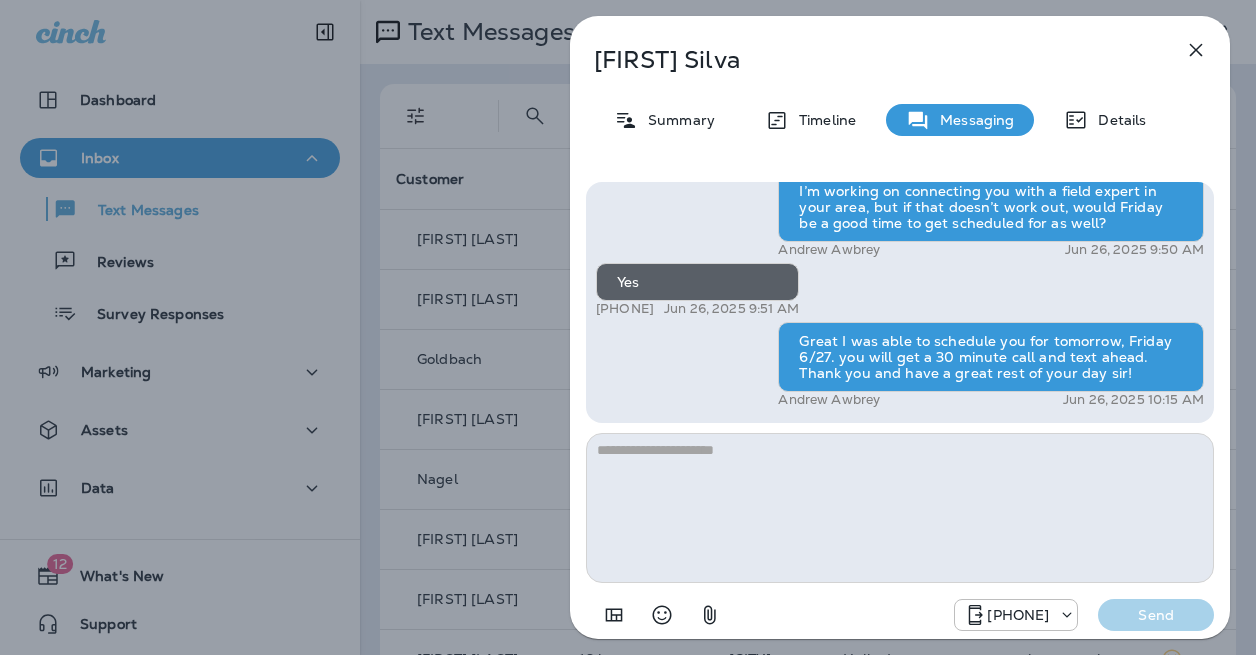 click on "Rick Silva Summary Timeline Messaging Details Hi, [NAME] , this is Cameron with Moxie Pest Control. We know Summer brings out the mosquitoes—and with the Summer season here, I’d love to get you on our schedule to come help take care of that. Just reply here if you're interested, and I'll let you know the details!
Reply STOP to optout [PHONE] Jun 25, 2025 11:14 AM Tell me more [PHONE] Jun 25, 2025 11:17 AM Andrew Awbrey Jun 25, 2025 12:34 PM I'm interested. Any chance it can be done soon?. We have a party on Sunday and would love to have it done before then. [PHONE] Jun 25, 2025 5:40 PM Hello sir would today work? Andrew Awbrey Jun 26, 2025 8:34 AM Yes [PHONE] Jun 26, 2025 8:42 AM I’m working on connecting you with a field expert in your area, but if that doesn’t work out, would Friday be a good time to get scheduled for as well? Andrew Awbrey Jun 26, 2025 9:50 AM Yes [PHONE] Jun 26, 2025 9:51 AM Andrew Awbrey Jun 26, 2025 10:15 AM [PHONE] Send" at bounding box center (628, 327) 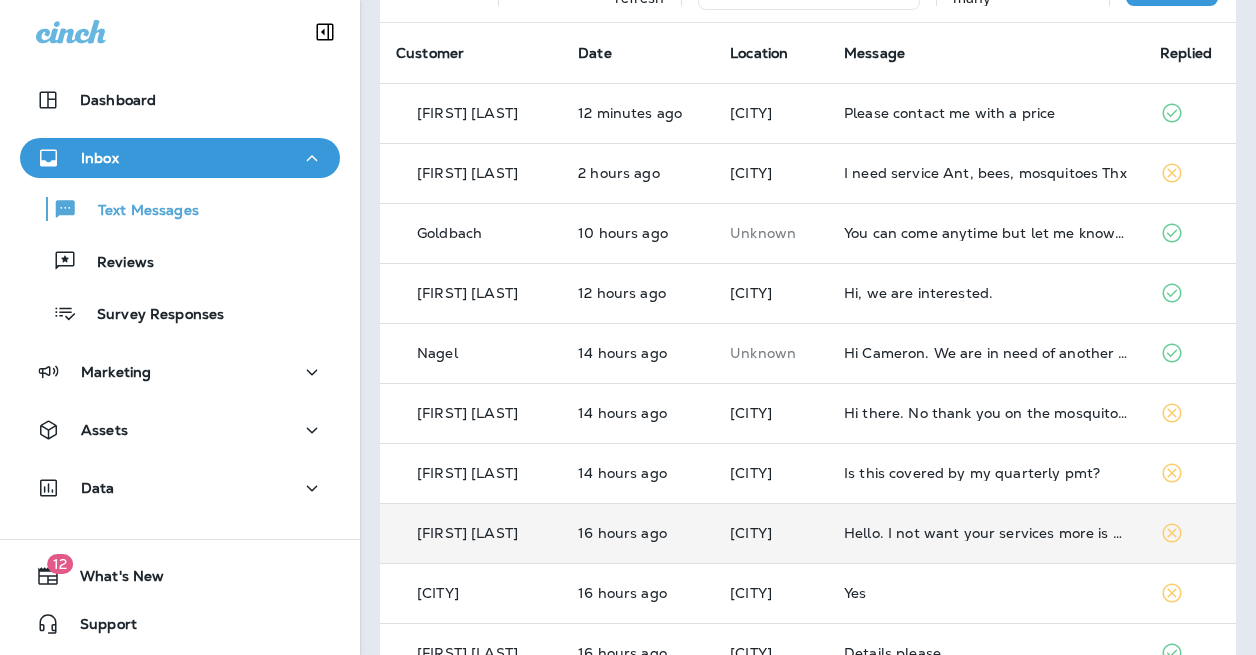 scroll, scrollTop: 0, scrollLeft: 0, axis: both 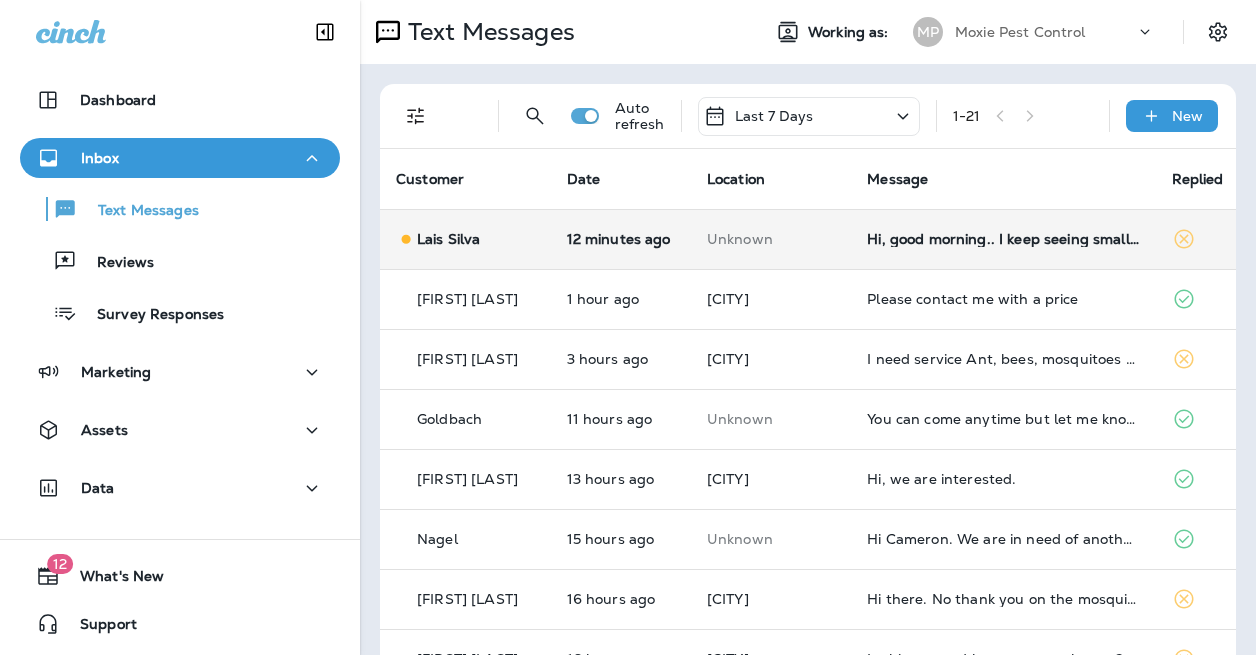 click on "Hi, good morning.. I keep seeing small cockroaches here. Can you help me out ? I thought someone would come here in 2 weeks automatically." at bounding box center [1003, 239] 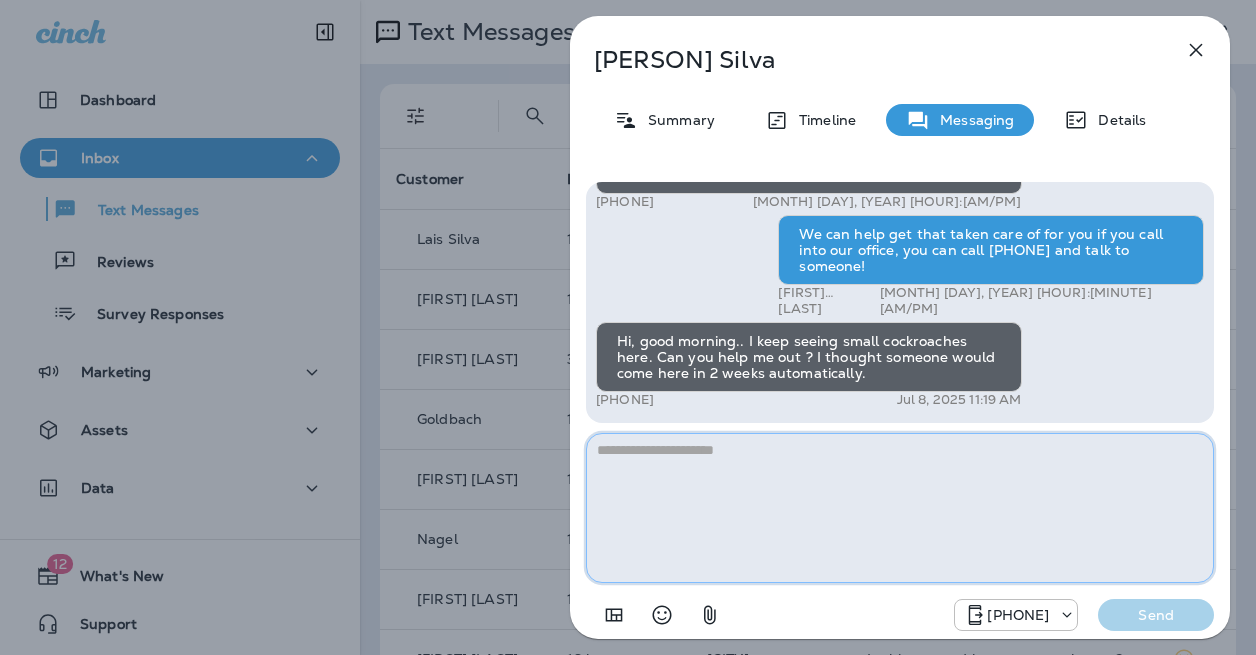 paste on "**********" 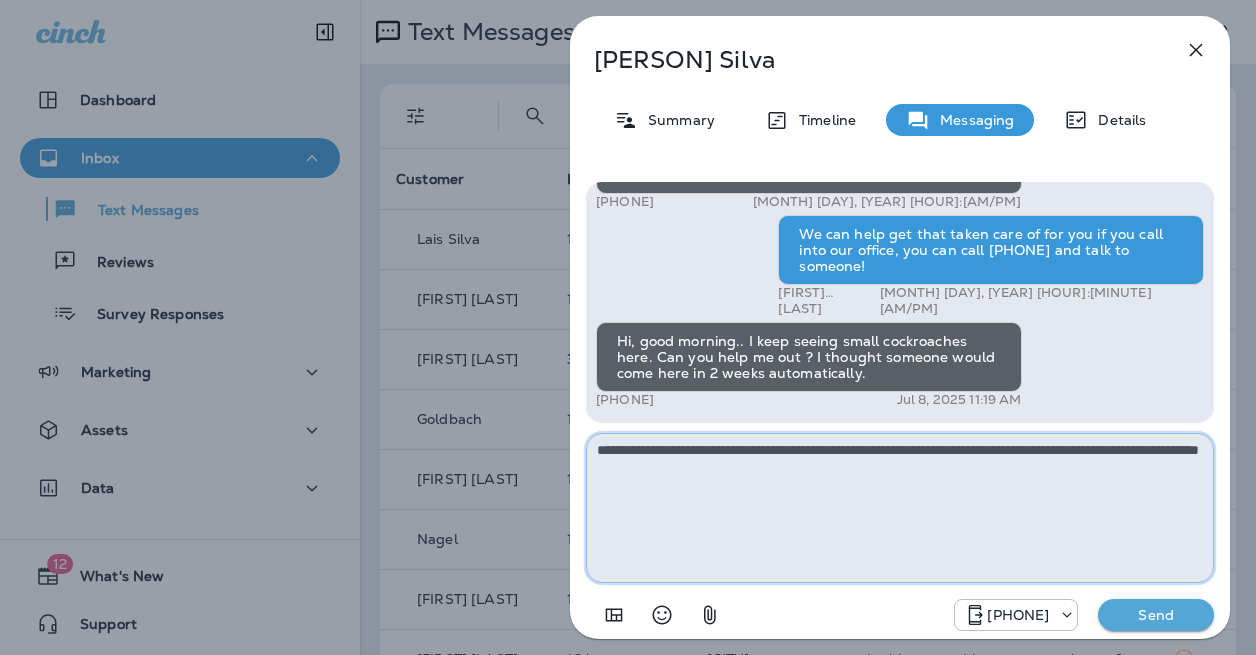type on "**********" 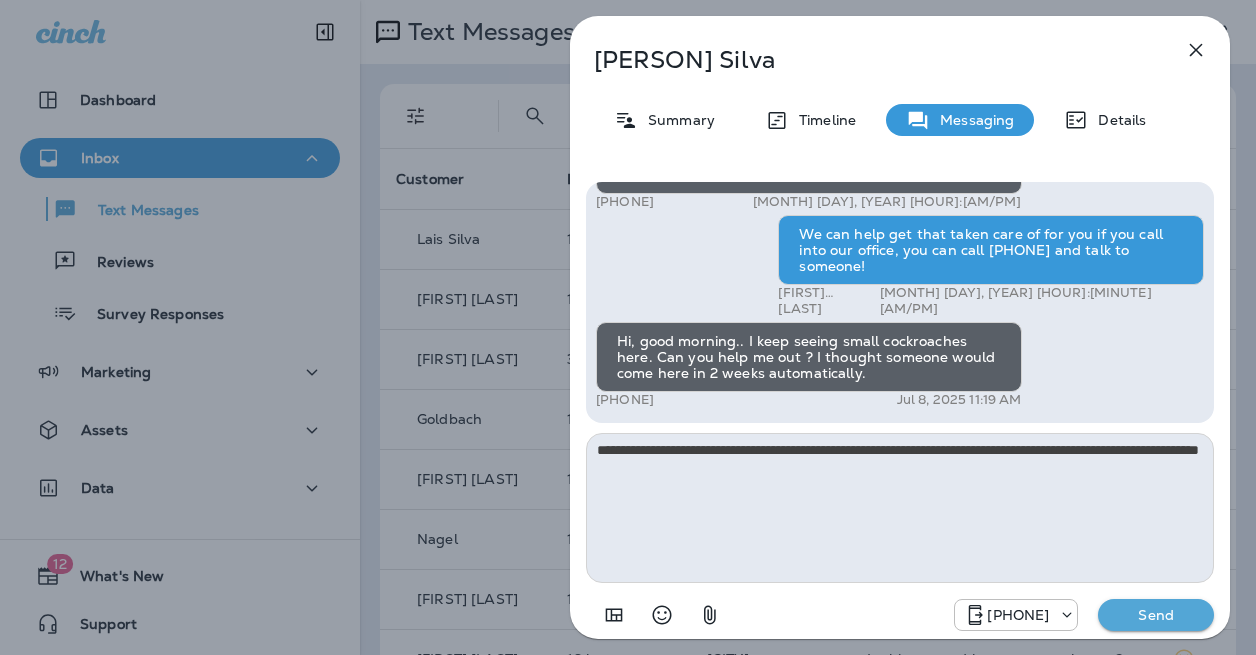 click on "[PHONE] Send" at bounding box center [900, 609] 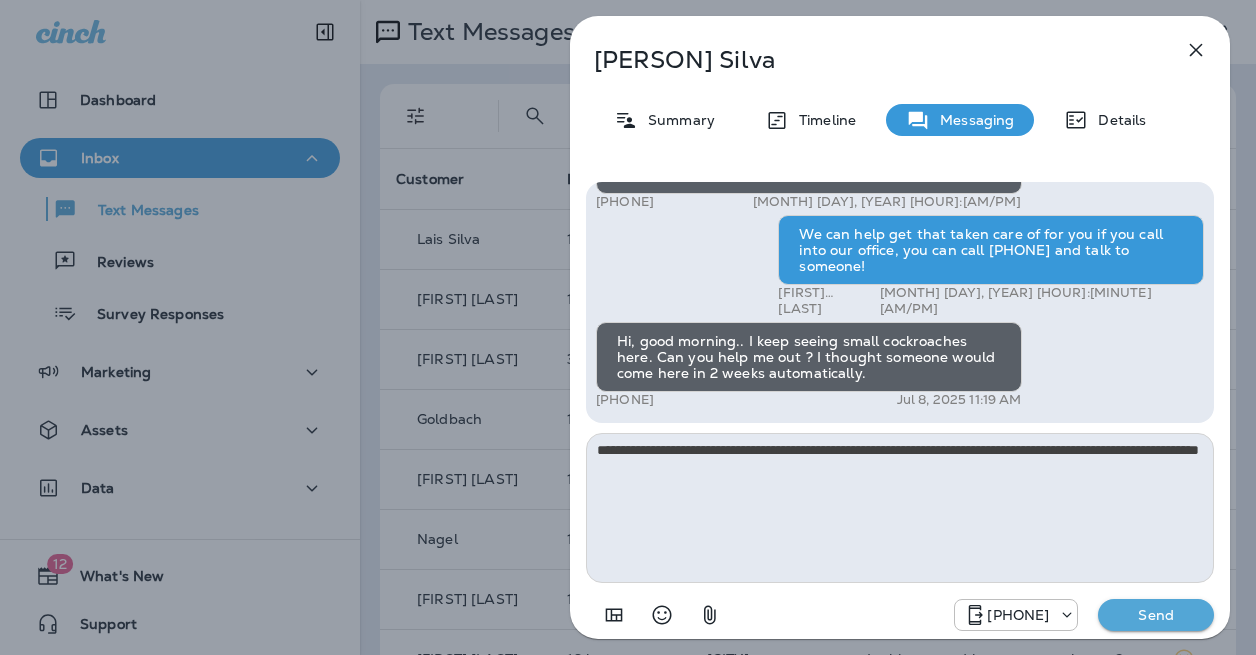 click on "Send" at bounding box center (1156, 615) 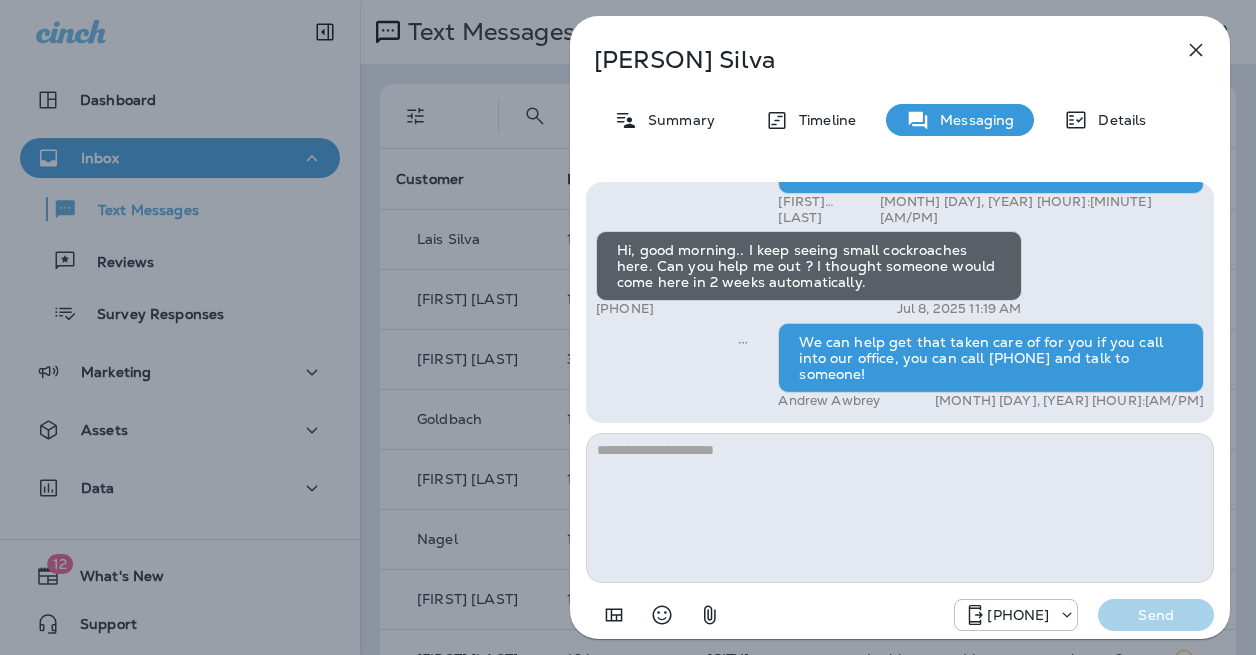 click on "[PERSON] [LAST] Summary Timeline Messaging Details Hi, [PERSON] , this is Cameron with Moxie Pest Control. We know Summer brings out the mosquitoes—and with the Summer season here, I’d love to get you on our schedule to come help take care of that. Just reply here if you're interested, and I'll let you know the details!
Reply STOP to optout [PHONE] [MONTH] [DAY], [YEAR] [HOUR]:[MINUTE] [AM/PM] Just checking in, [PERSON] . Our mosquito service is extremely effective, and it's totally pet and family friendly! We get awesome reviews on it. Want me to send you more details?
Reply STOP to optout [PHONE] [MONTH] [DAY], [YEAR] [HOUR]:[MINUTE] [AM/PM] Hi [PHONE] [MONTH] [DAY], [YEAR] [HOUR]:[MINUTE] [AM/PM] Hope you're doing well. [PHONE] [MONTH] [DAY], [YEAR] [HOUR]:[MINUTE] [AM/PM] Hi [PERSON]! You as well. [FIRST] [LAST] [MONTH] [DAY], [YEAR] [HOUR]:[AM/PM] Would you like more information on the mosquito service? [FIRST] [LAST] [MONTH] [DAY], [YEAR] [HOUR]:[AM/PM] [PHONE] [MONTH] [DAY], [YEAR] [HOUR]:[AM/PM] [FIRST] [LAST] [MONTH] [DAY], [YEAR] [HOUR]:[AM/PM] [PHONE] [MONTH] [DAY], [YEAR] [HOUR]:[AM/PM] [FIRST] [LAST] [MONTH] [DAY], [YEAR] [HOUR]:[AM/PM] [FIRST] [LAST] [MONTH] [DAY], [YEAR] [HOUR]:[AM/PM]" at bounding box center (628, 327) 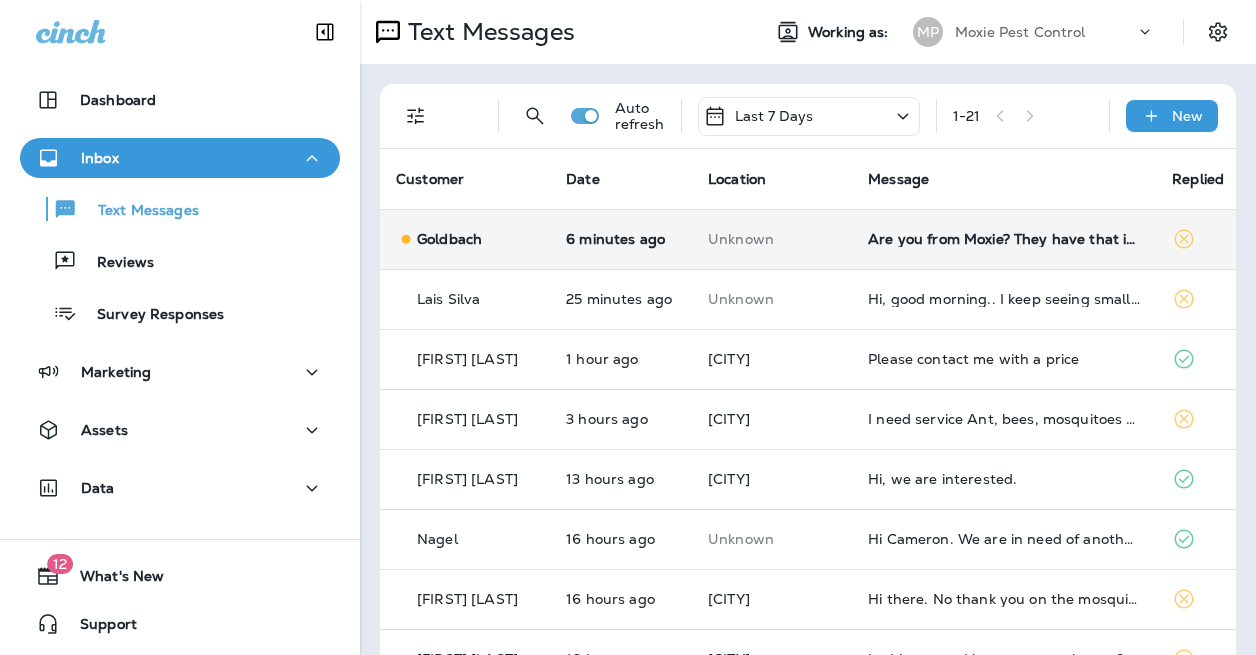 click on "Are you from Moxie? They have that info." at bounding box center [1004, 239] 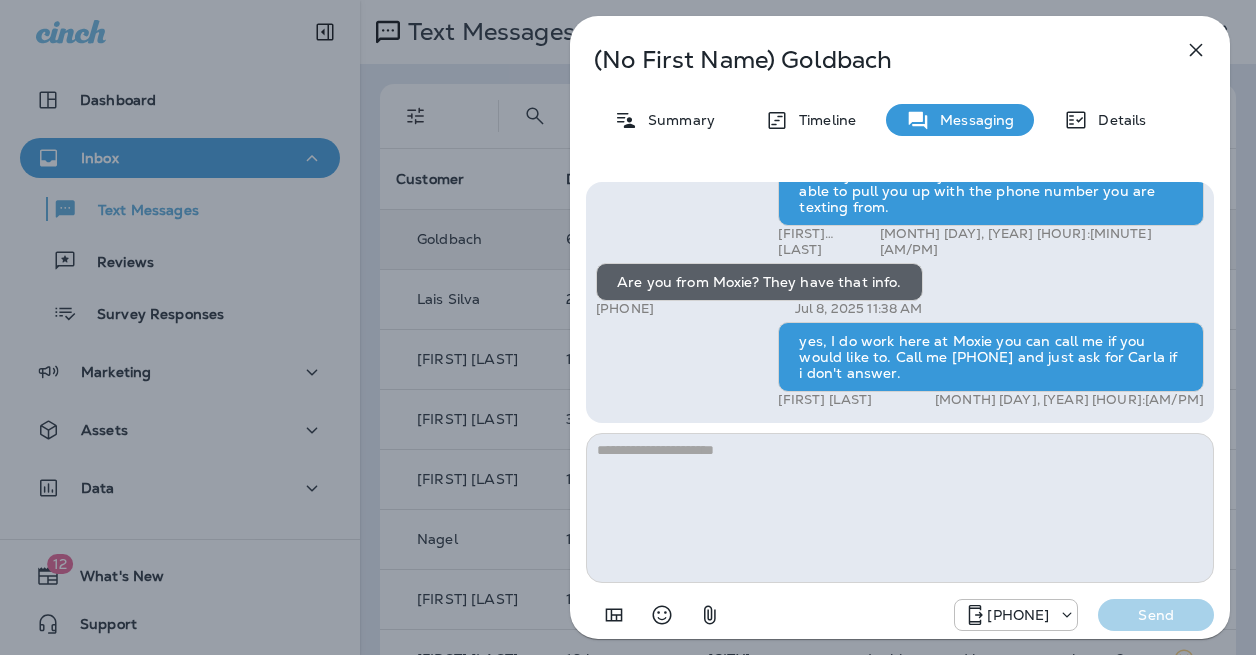 click on "(No First Name) [LAST] Summary Timeline Messaging Details Hi, , this is Cameron with Moxie Pest Control. We know Summer brings out the mosquitoes—and with the Summer season here, I’d love to get you on our schedule to come help take care of that. Just reply here if you're interested, and I'll let you know the details!
Reply STOP to optout [PHONE] [MONTH] [DAY], [YEAR] [HOUR]:[MINUTE] [AM/PM] Yes please! [PHONE] [MONTH] [DAY], [YEAR] [HOUR]:[MINUTE] [AM/PM] [FIRST] [LAST] [MONTH] [DAY], [YEAR] [HOUR]:[AM/PM] I would like the one time treatment. [PHONE] [MONTH] [DAY], [YEAR] [HOUR]:[AM/PM] Any Specific date or just the earliest availability [FIRST] [LAST] [MONTH] [DAY], [YEAR] [HOUR]:[AM/PM] Do I need to keep my dogs away for awhile after the treatment? [PHONE] [MONTH] [DAY], [YEAR] [HOUR]:[AM/PM] Just until it dries. [FIRST] [LAST] [MONTH] [DAY], [YEAR] [HOUR]:[AM/PM] You can come anytime but let me know when a day before. [PHONE] [MONTH] [DAY], [YEAR] [HOUR]:[AM/PM] Could you send me your name and address? I'm not able to pull you up with the phone number you are texting from. [FIRST] [LAST] Send" at bounding box center (628, 327) 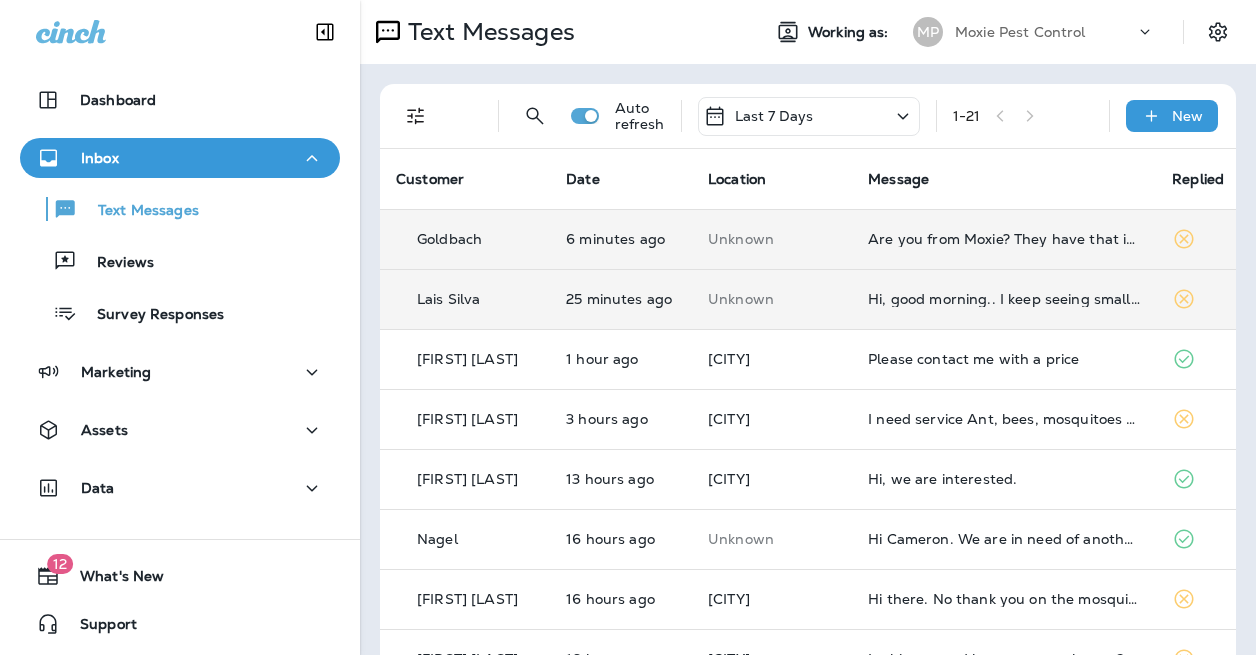 click on "Unknown" at bounding box center [772, 239] 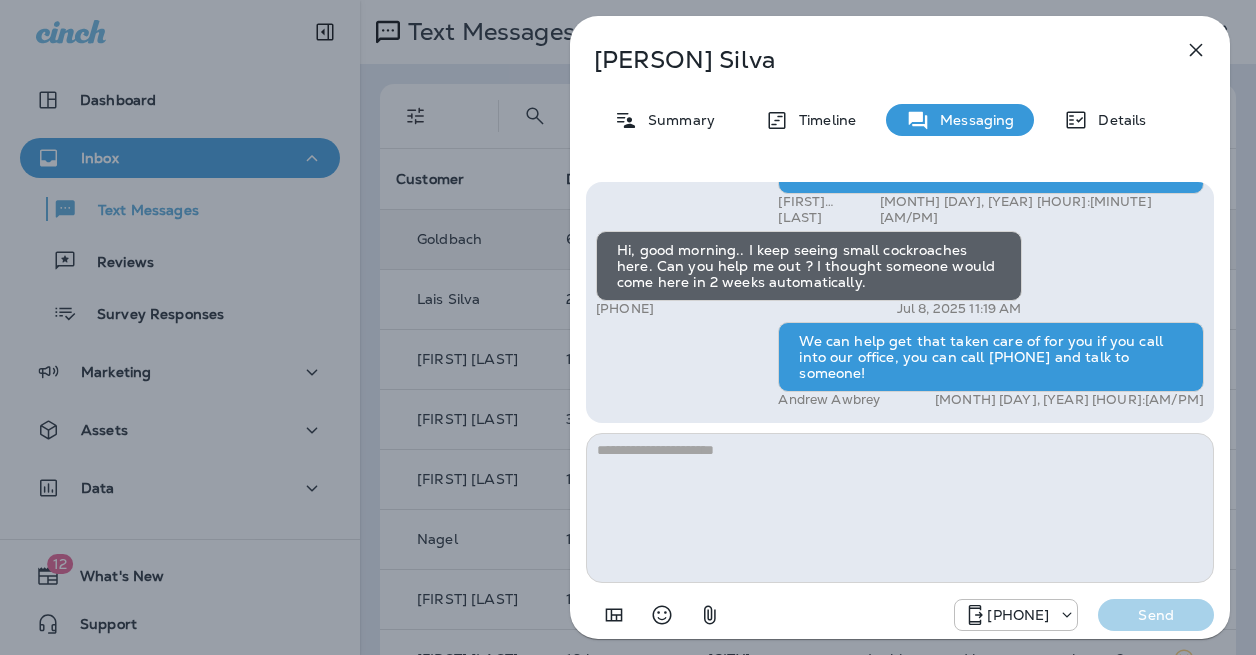 click on "[PERSON] [LAST] Summary Timeline Messaging Details Hi, [PERSON] , this is Cameron with Moxie Pest Control. We know Summer brings out the mosquitoes—and with the Summer season here, I’d love to get you on our schedule to come help take care of that. Just reply here if you're interested, and I'll let you know the details!
Reply STOP to optout [PHONE] [MONTH] [DAY], [YEAR] [HOUR]:[MINUTE] [AM/PM] Just checking in, [PERSON] . Our mosquito service is extremely effective, and it's totally pet and family friendly! We get awesome reviews on it. Want me to send you more details?
Reply STOP to optout [PHONE] [MONTH] [DAY], [YEAR] [HOUR]:[MINUTE] [AM/PM] Hi [PHONE] [MONTH] [DAY], [YEAR] [HOUR]:[MINUTE] [AM/PM] Hope you're doing well. [PHONE] [MONTH] [DAY], [YEAR] [HOUR]:[MINUTE] [AM/PM] Hi [PERSON]! You as well. [FIRST] [LAST] [MONTH] [DAY], [YEAR] [HOUR]:[AM/PM] Would you like more information on the mosquito service? [FIRST] [LAST] [MONTH] [DAY], [YEAR] [HOUR]:[AM/PM] [PHONE] [MONTH] [DAY], [YEAR] [HOUR]:[AM/PM] [FIRST] [LAST] [MONTH] [DAY], [YEAR] [HOUR]:[AM/PM] [PHONE] [MONTH] [DAY], [YEAR] [HOUR]:[AM/PM] [FIRST] [LAST] [MONTH] [DAY], [YEAR] [HOUR]:[AM/PM] [FIRST] [LAST] [MONTH] [DAY], [YEAR] [HOUR]:[AM/PM] Send" at bounding box center (628, 327) 